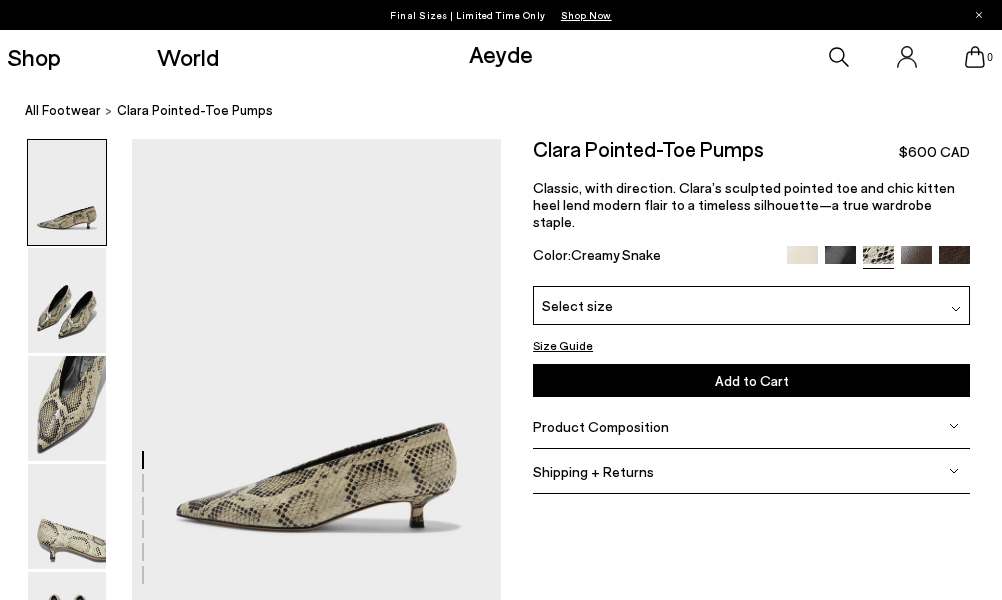 scroll, scrollTop: 0, scrollLeft: 0, axis: both 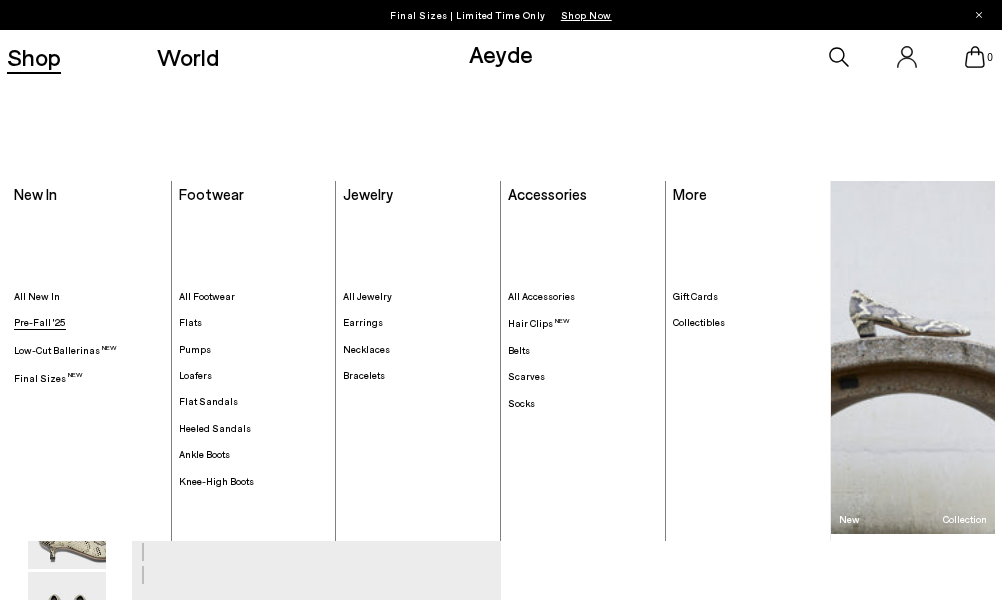 click on "Pre-Fall '25" at bounding box center (40, 322) 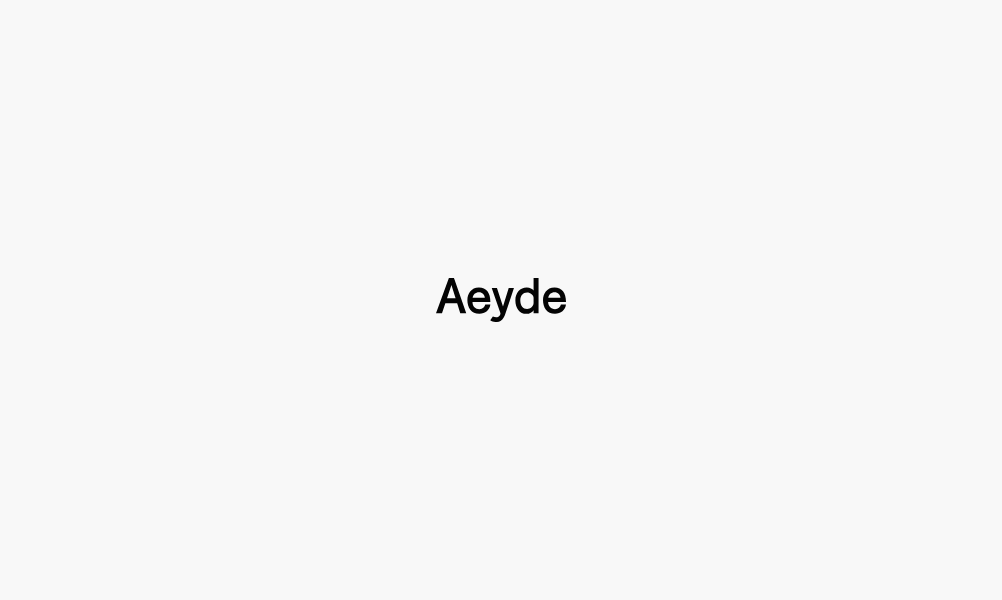 type 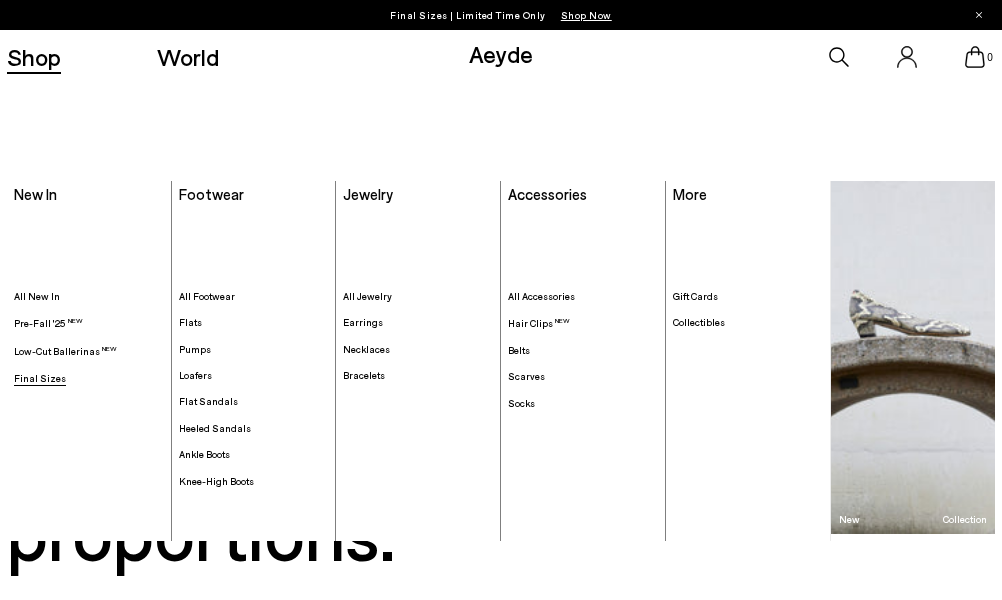 click on "Final Sizes" at bounding box center [40, 378] 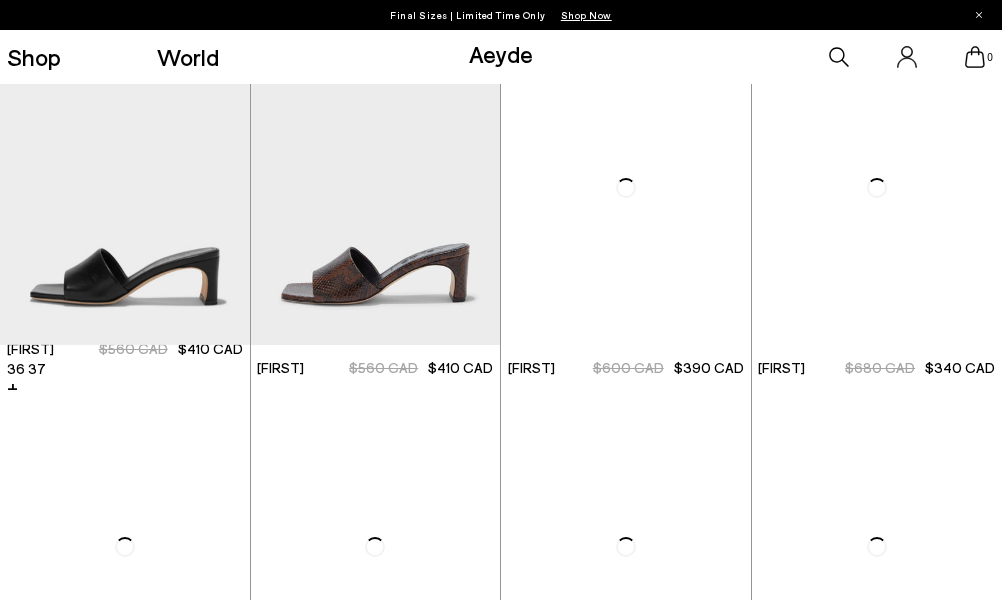 scroll, scrollTop: 771, scrollLeft: 0, axis: vertical 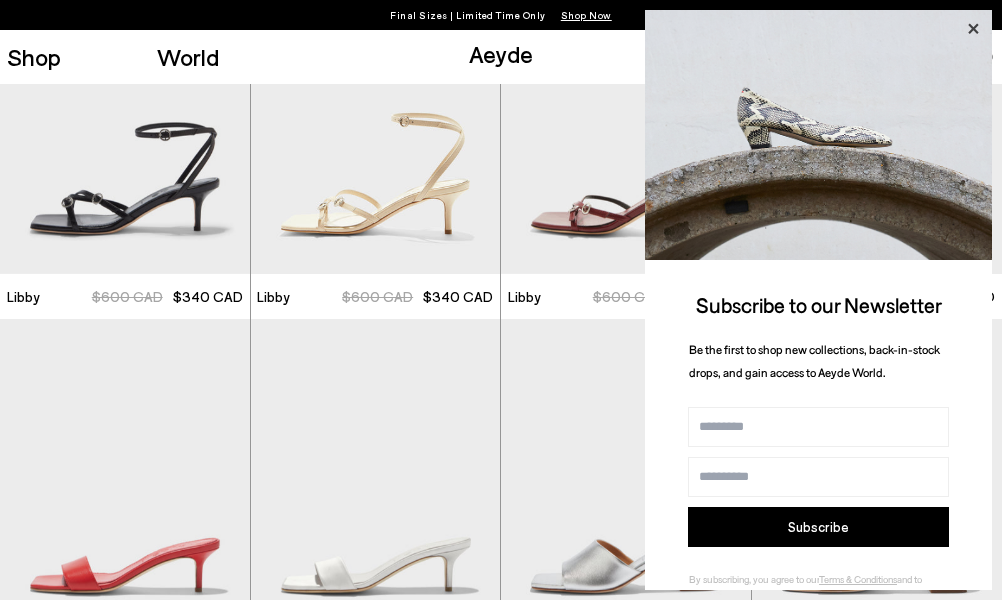click 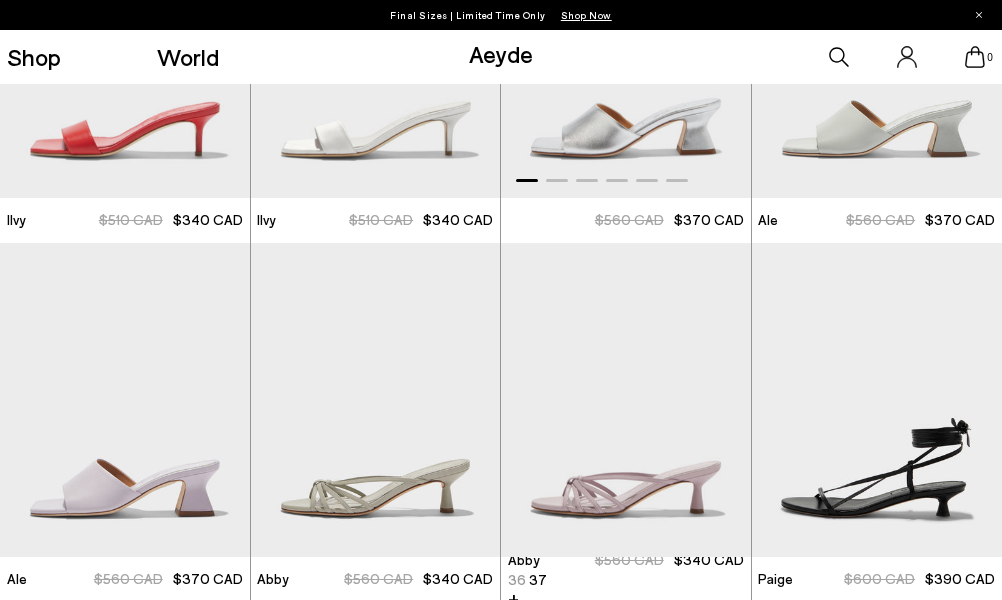 scroll, scrollTop: 2355, scrollLeft: 0, axis: vertical 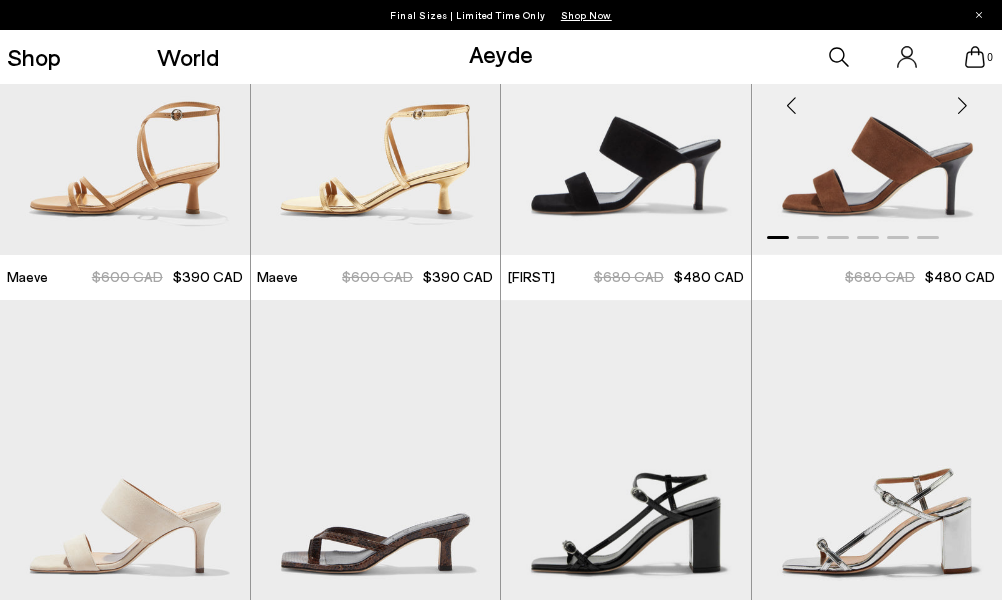 click at bounding box center [877, 98] 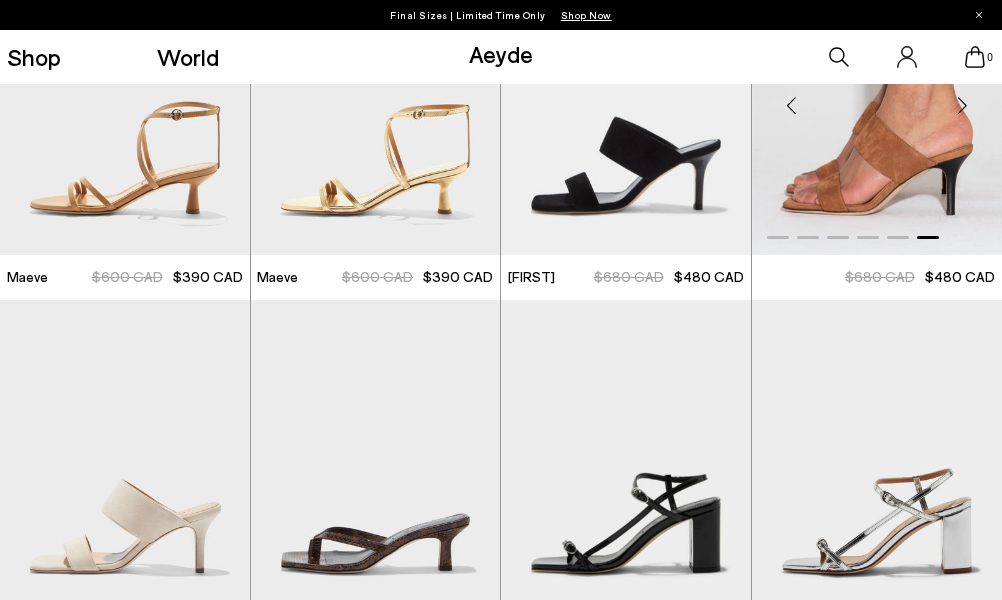 click at bounding box center (877, 98) 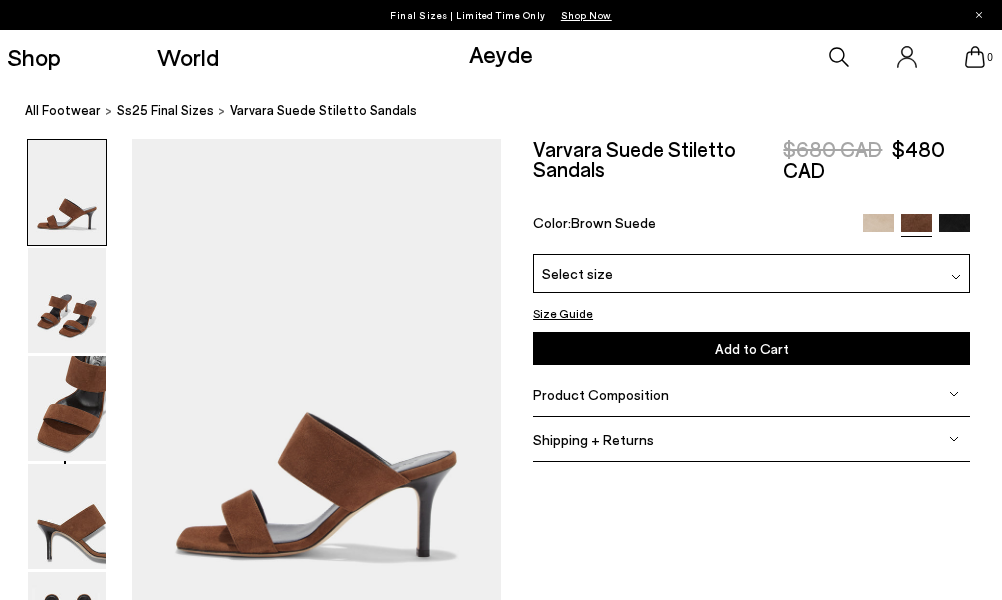 scroll, scrollTop: 0, scrollLeft: 0, axis: both 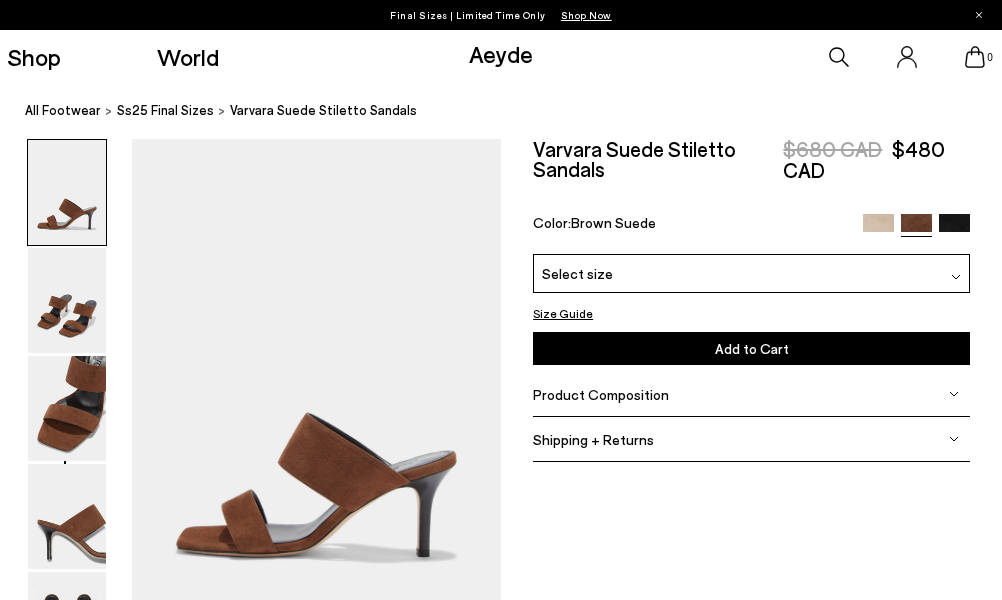 click on "Select size" at bounding box center [751, 273] 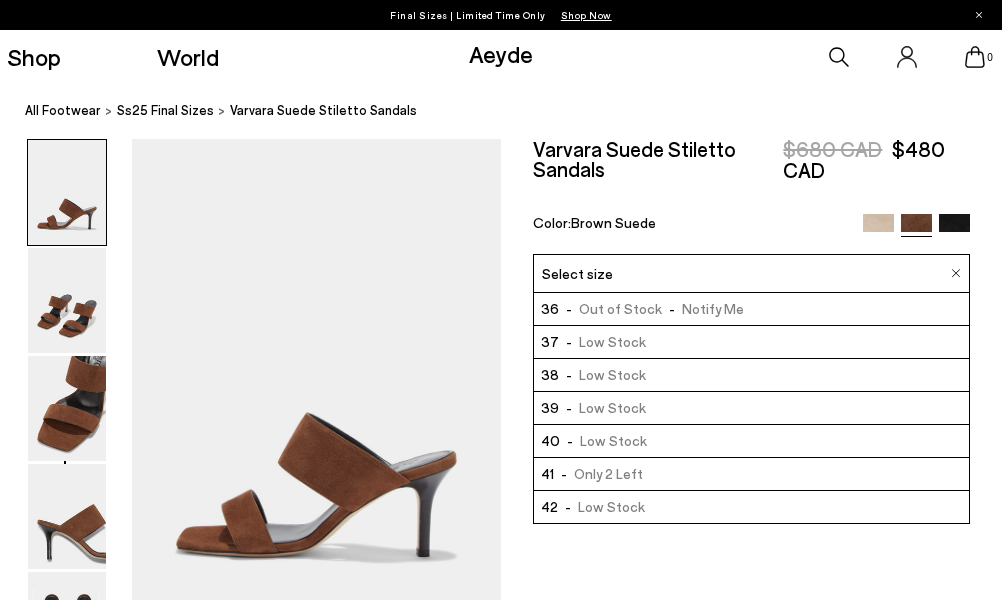 click on "40
- Low Stock" at bounding box center (751, 441) 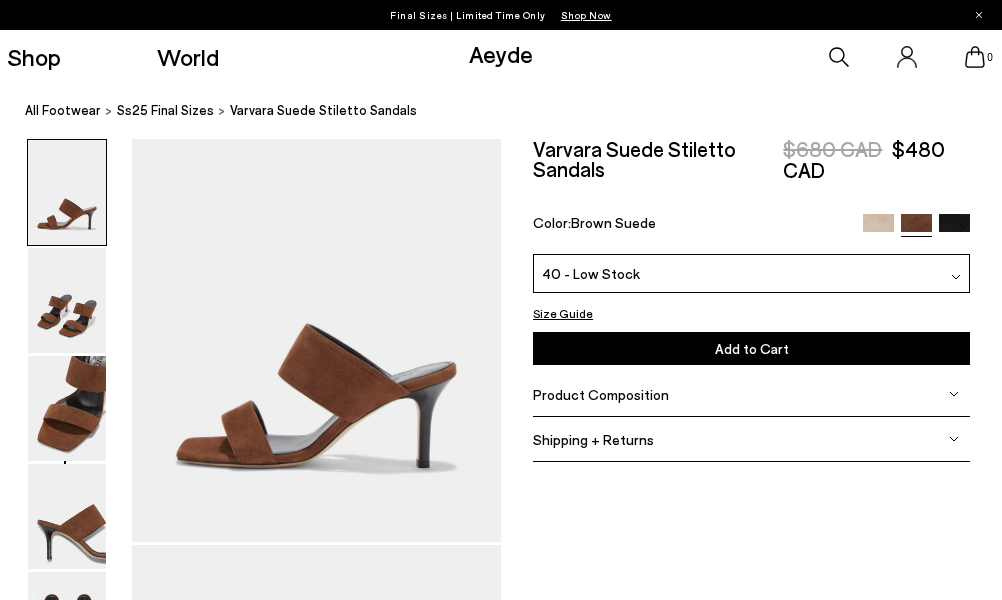 scroll, scrollTop: 92, scrollLeft: 0, axis: vertical 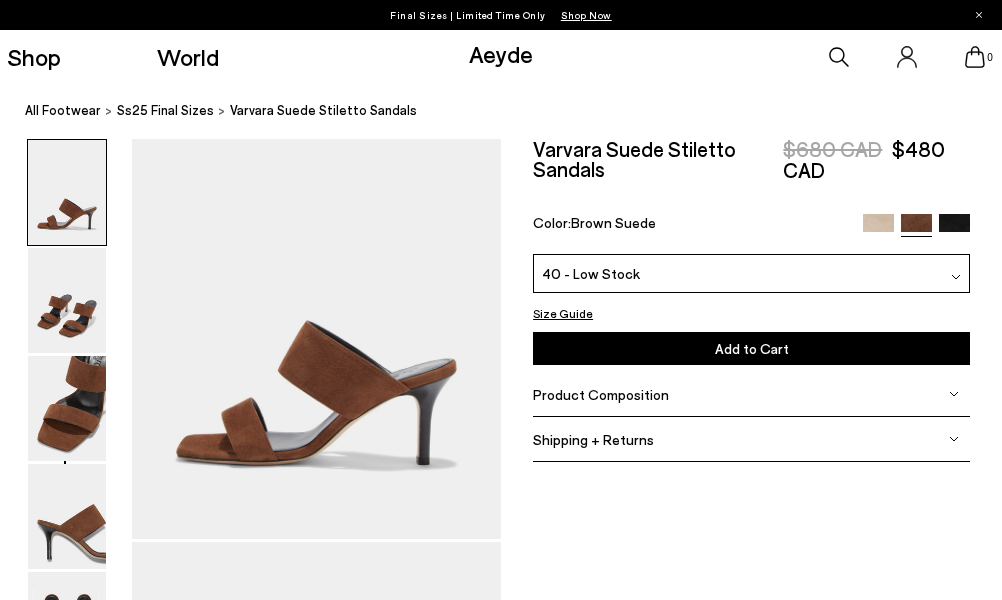 click at bounding box center (878, 229) 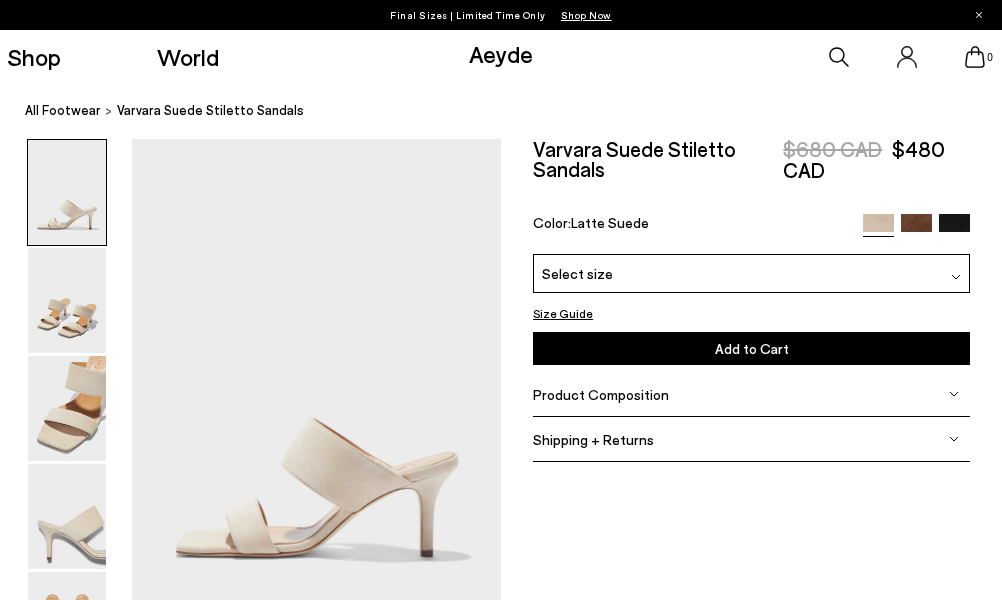 scroll, scrollTop: 0, scrollLeft: 0, axis: both 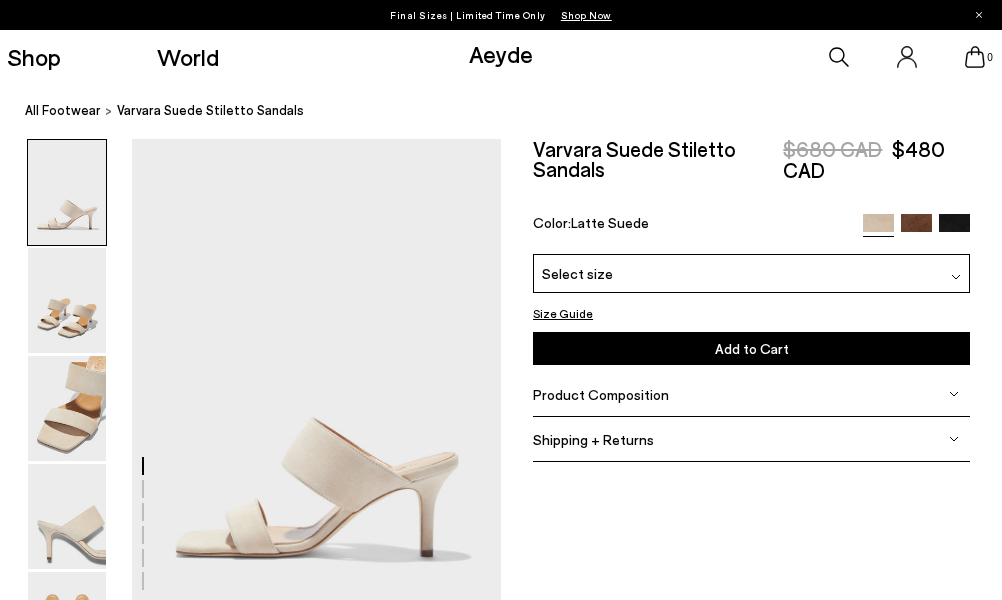 click at bounding box center [916, 229] 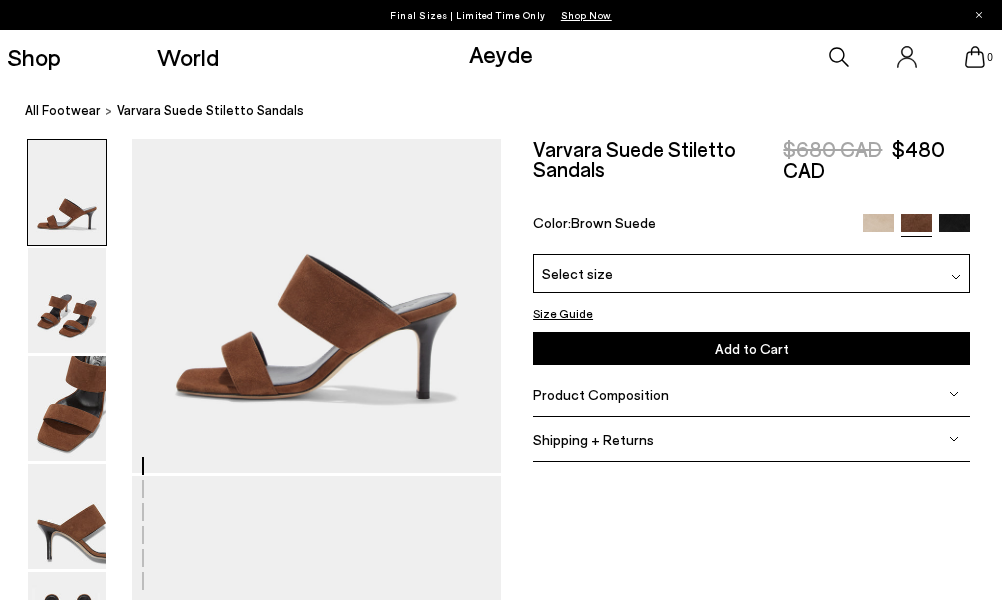 scroll, scrollTop: 164, scrollLeft: 0, axis: vertical 